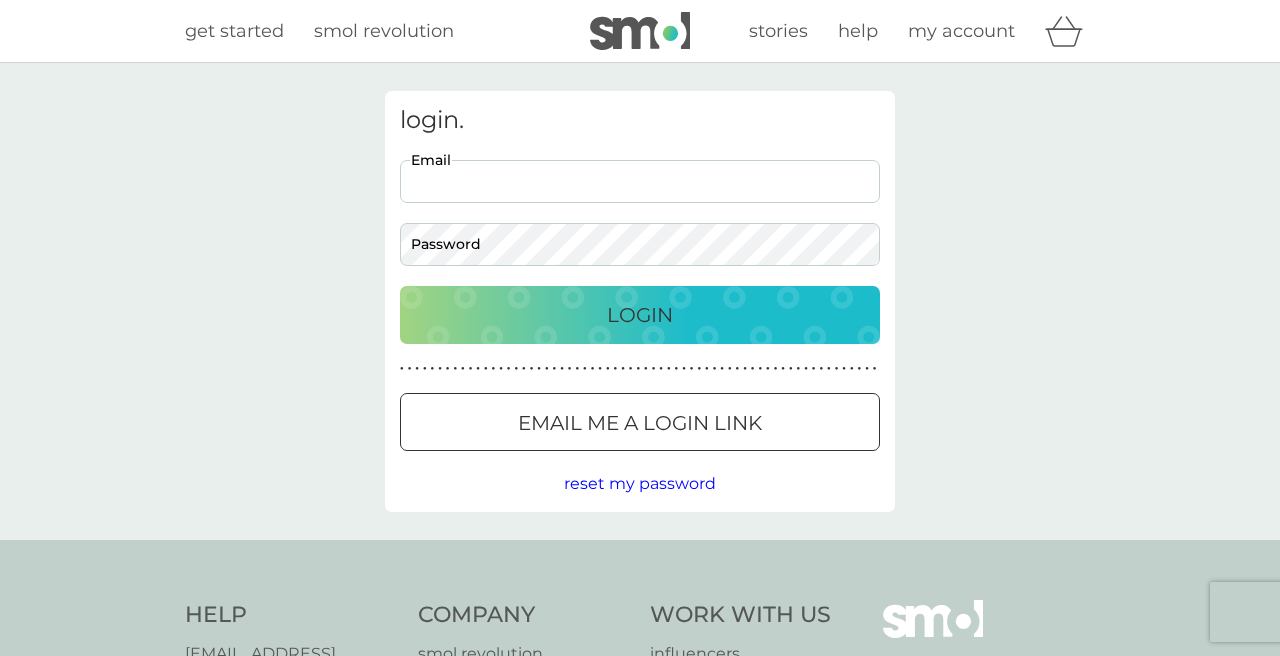 scroll, scrollTop: 0, scrollLeft: 0, axis: both 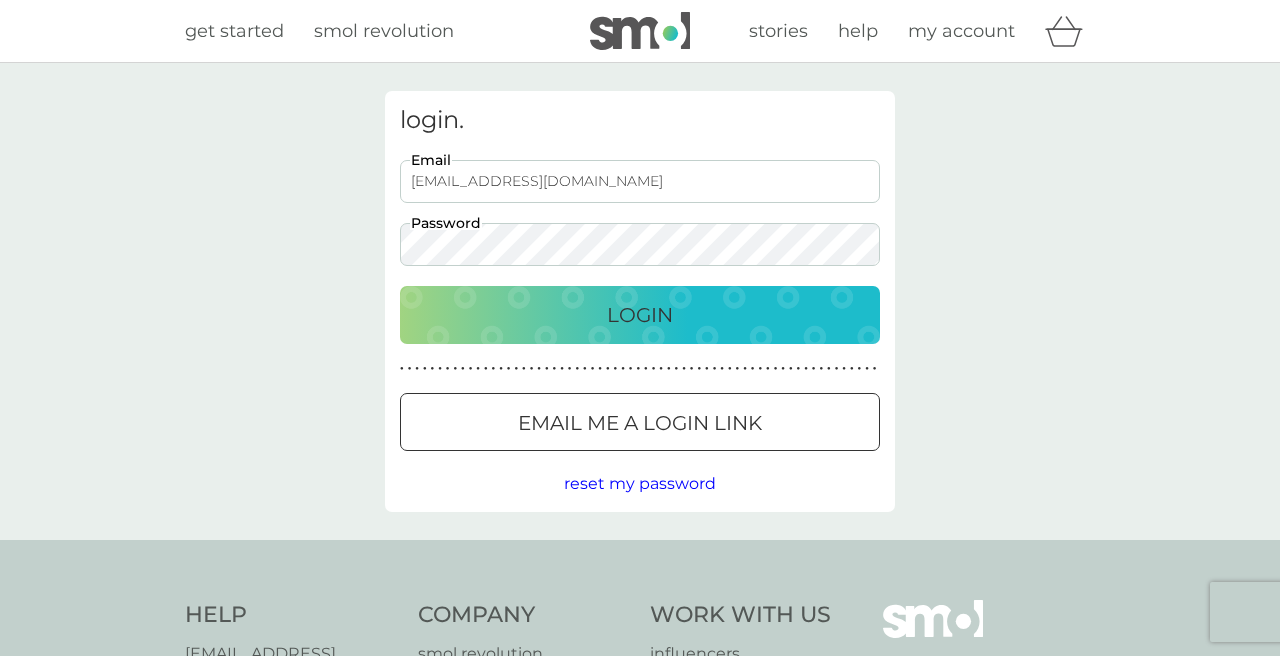 click on "Login" at bounding box center (640, 315) 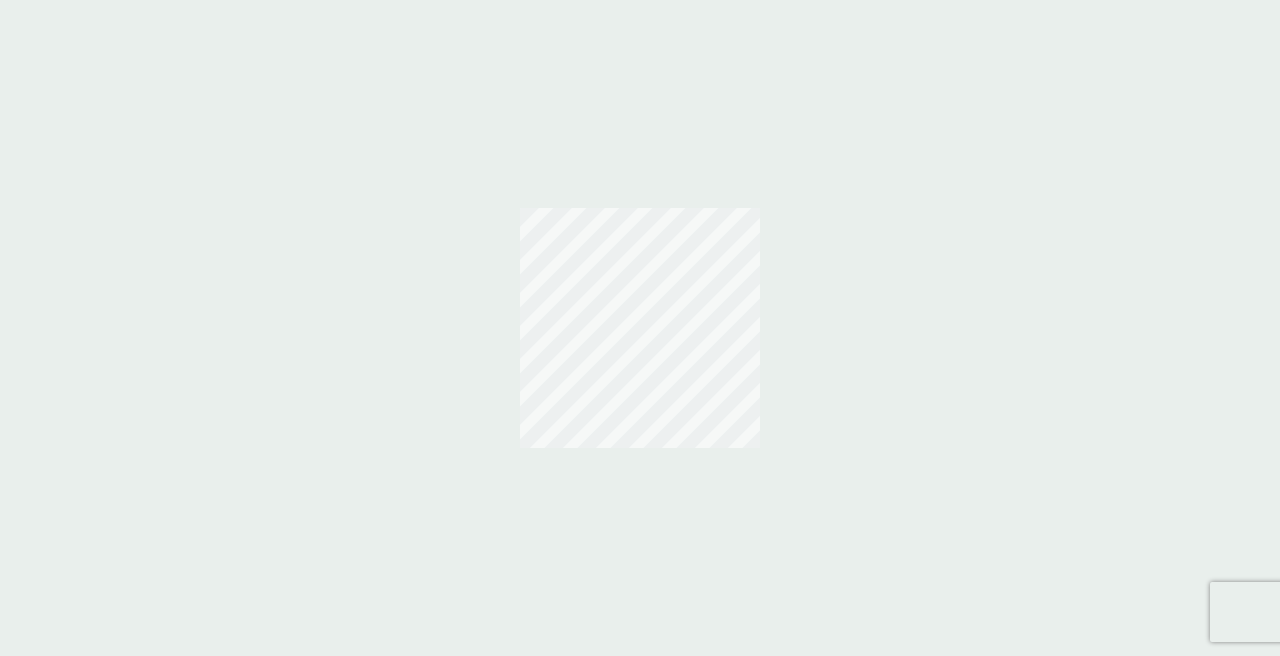 scroll, scrollTop: 0, scrollLeft: 0, axis: both 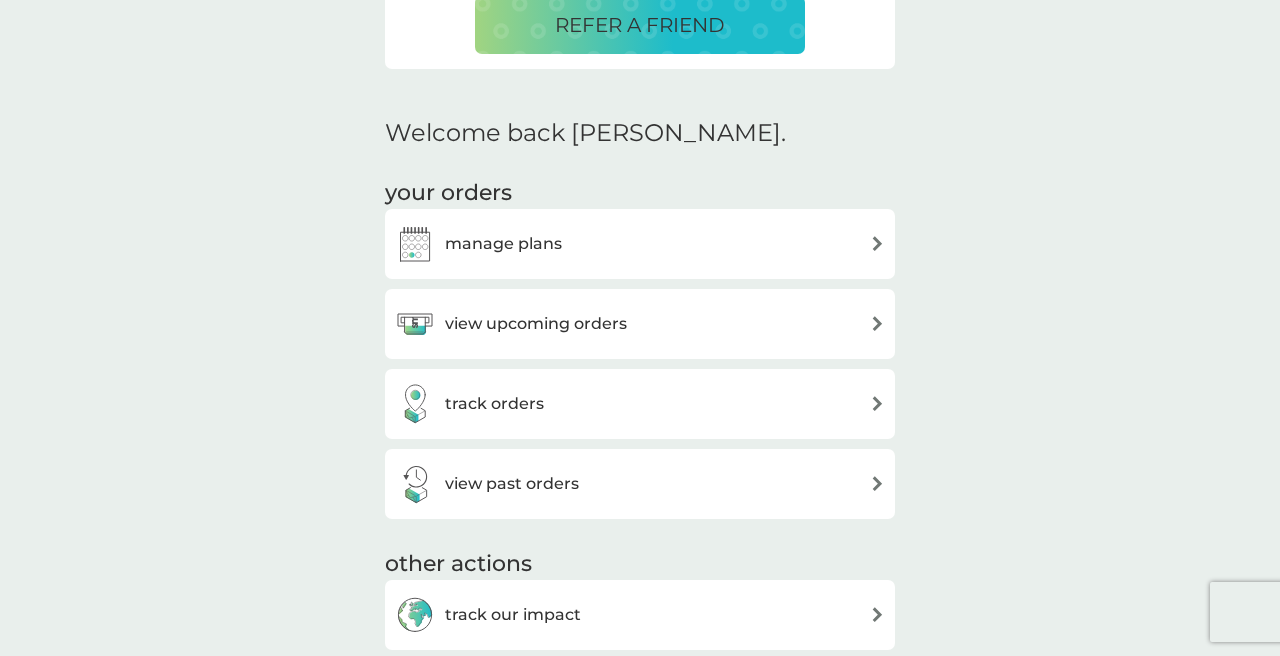 click on "view upcoming orders" at bounding box center (536, 324) 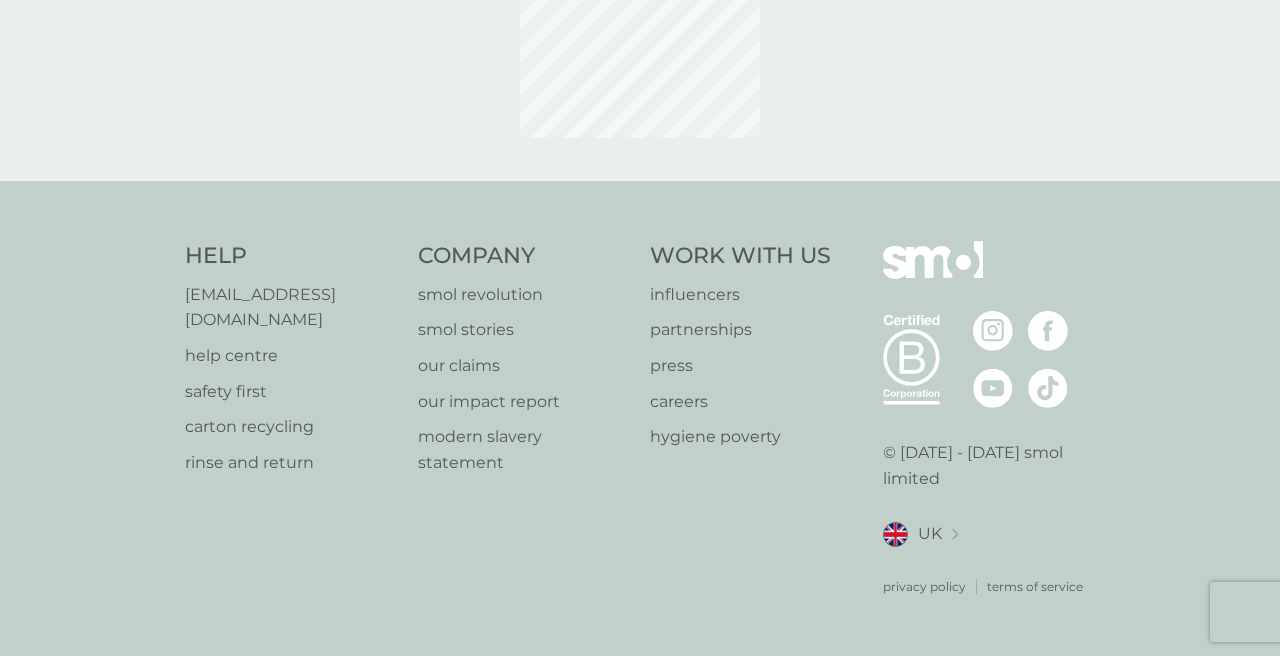 scroll, scrollTop: 0, scrollLeft: 0, axis: both 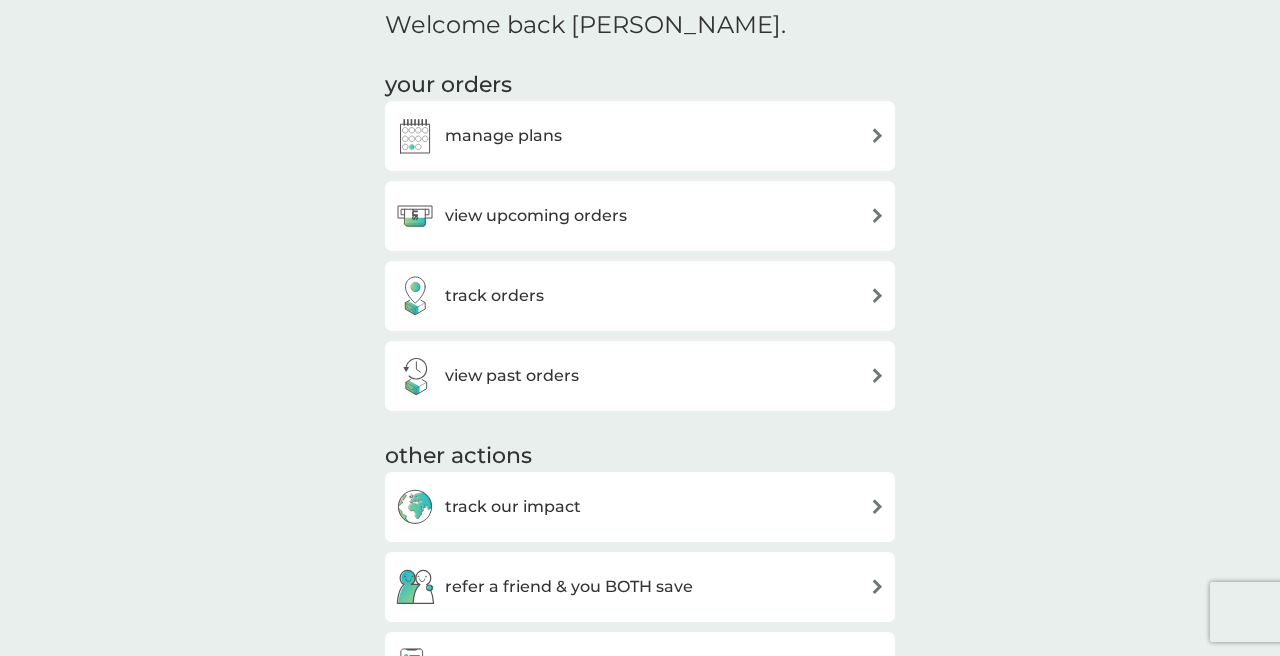 click on "track orders" at bounding box center [640, 296] 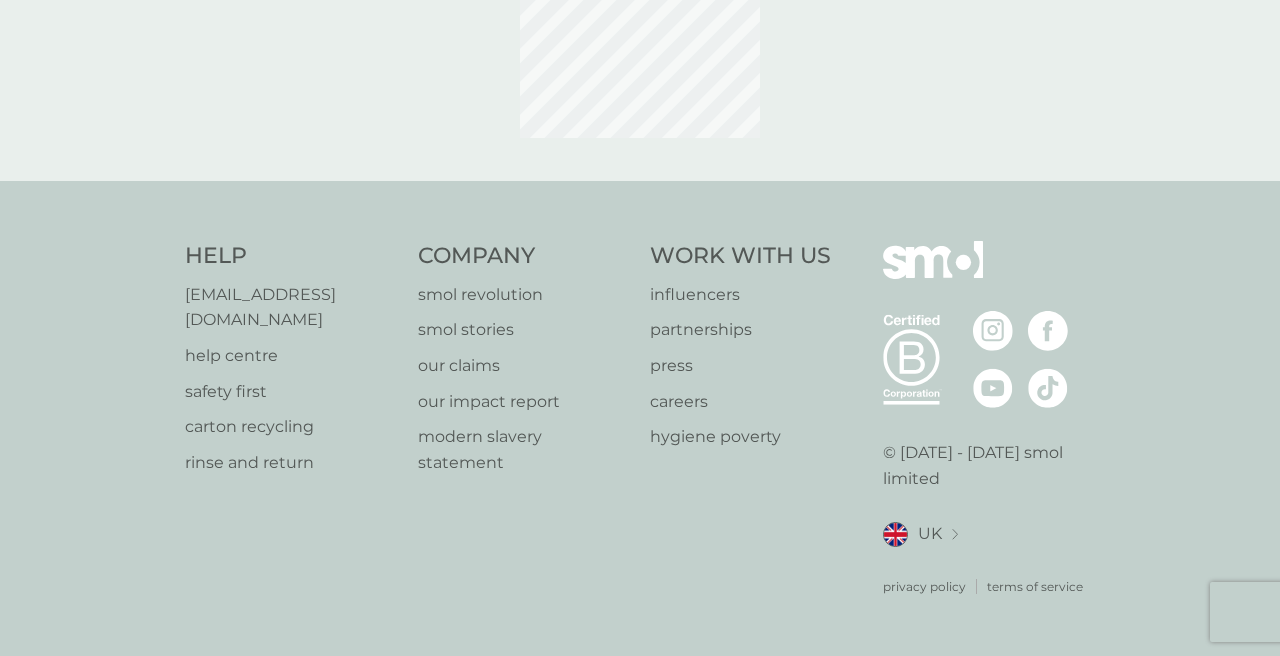 scroll, scrollTop: 0, scrollLeft: 0, axis: both 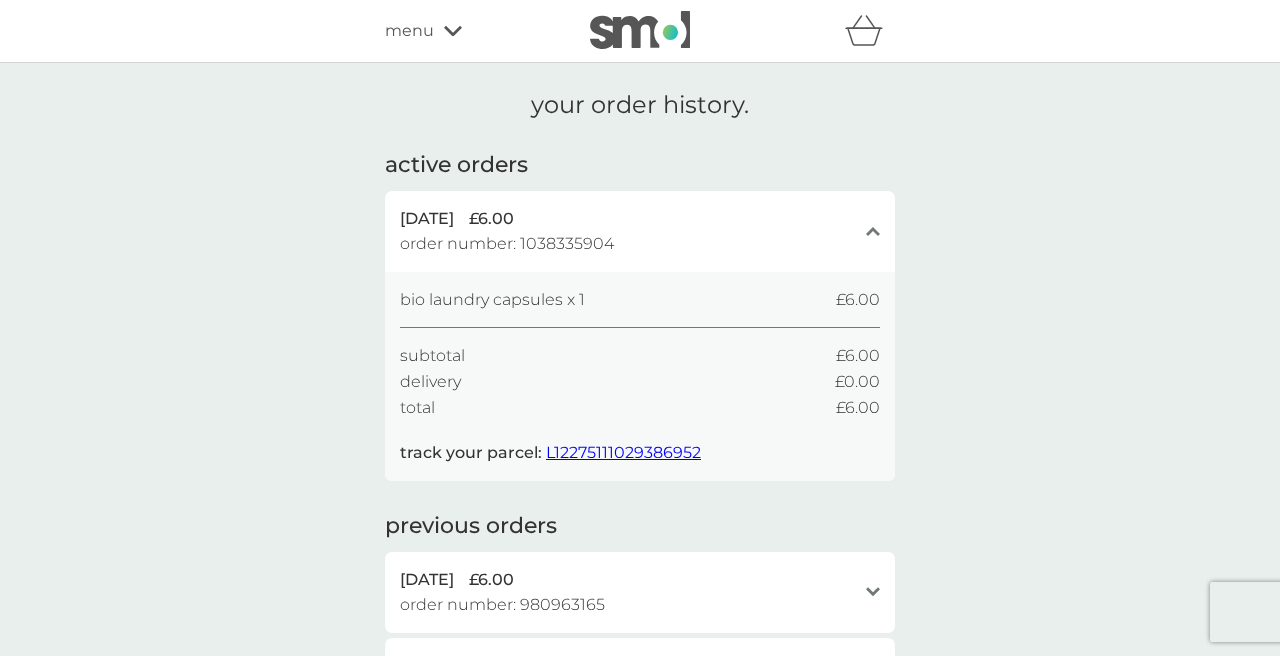click on "close" 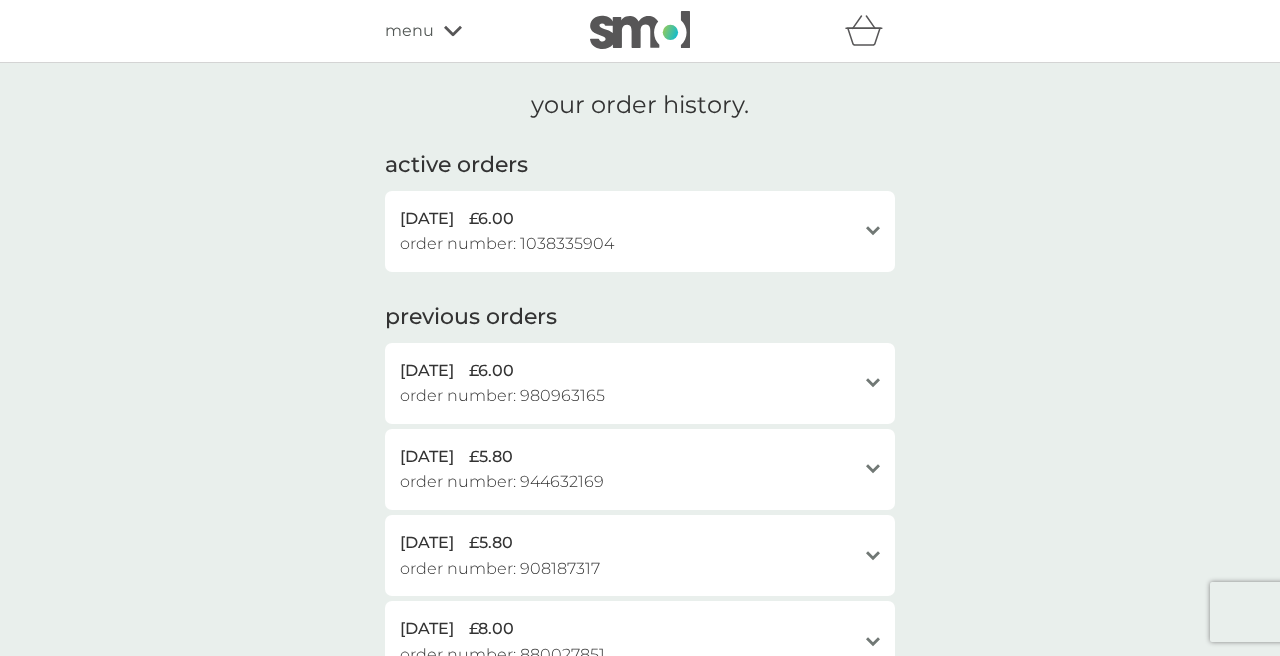 click on "open" at bounding box center [873, 231] 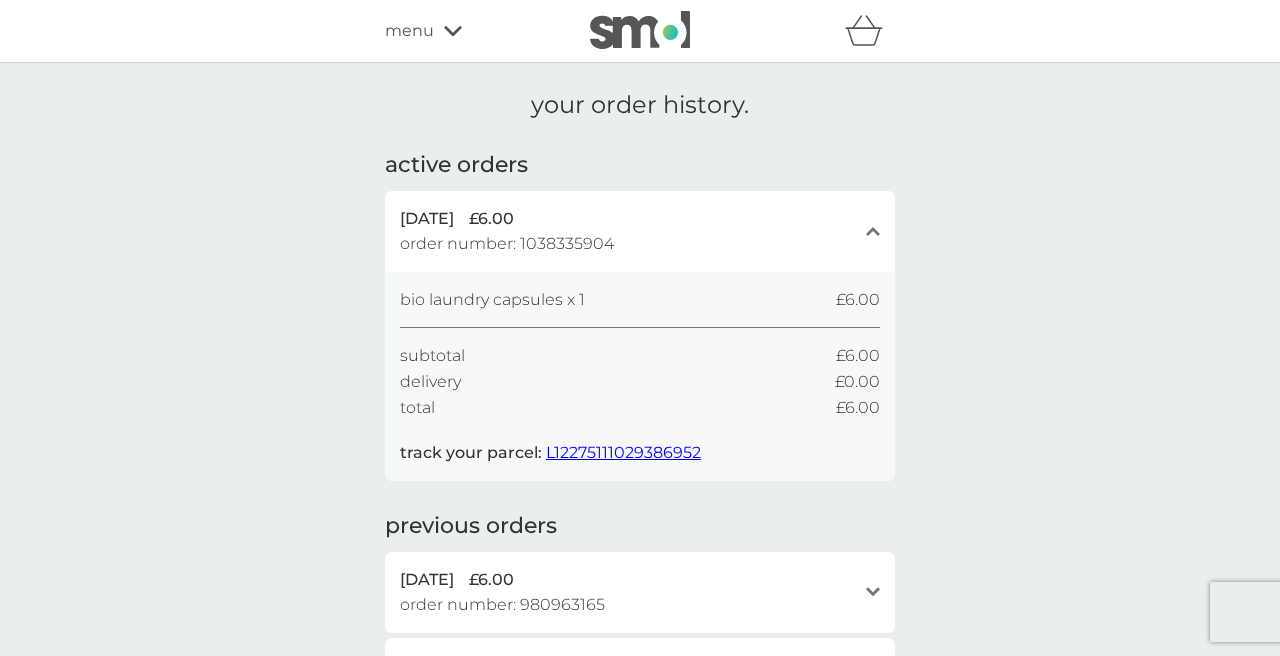 click on "L12275111029386952" at bounding box center [623, 452] 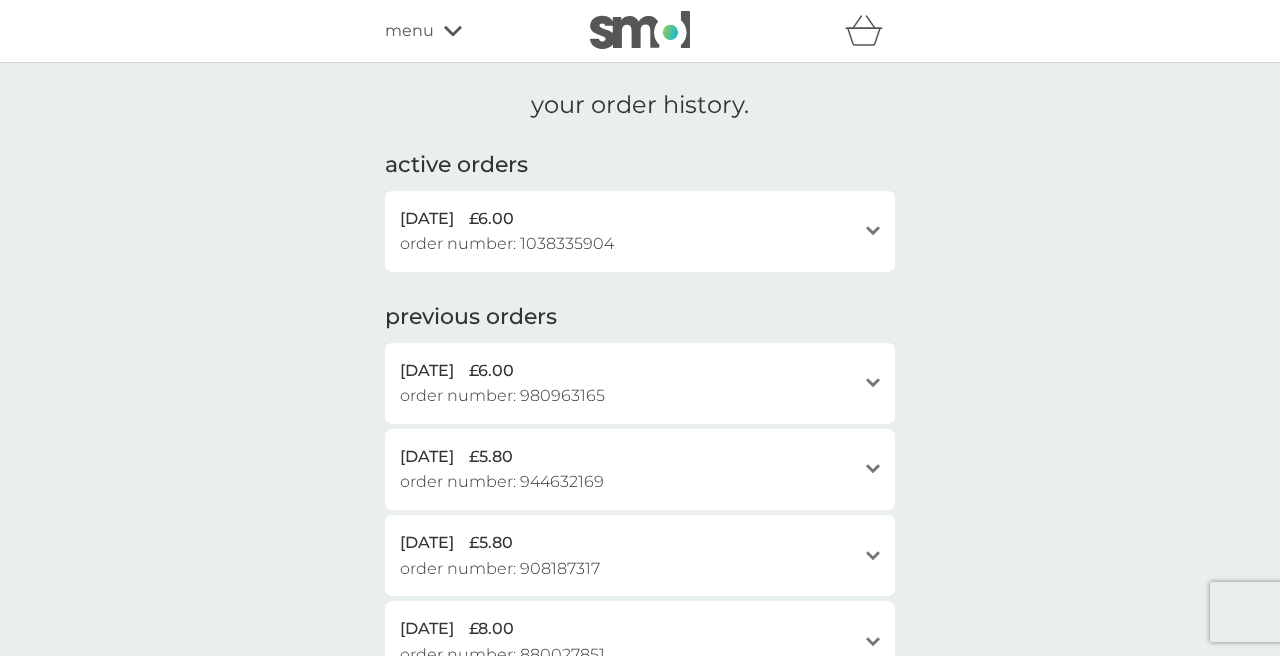click on "30 Jun 2025 £6.00" at bounding box center (628, 219) 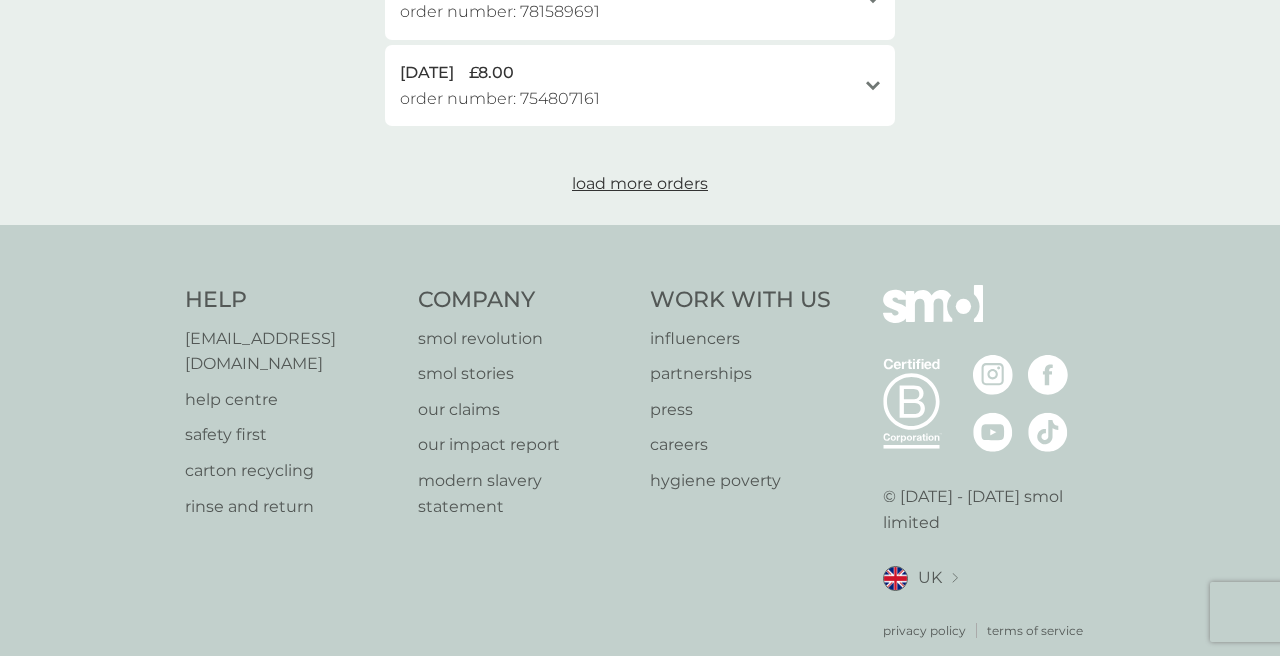 scroll, scrollTop: 1195, scrollLeft: 0, axis: vertical 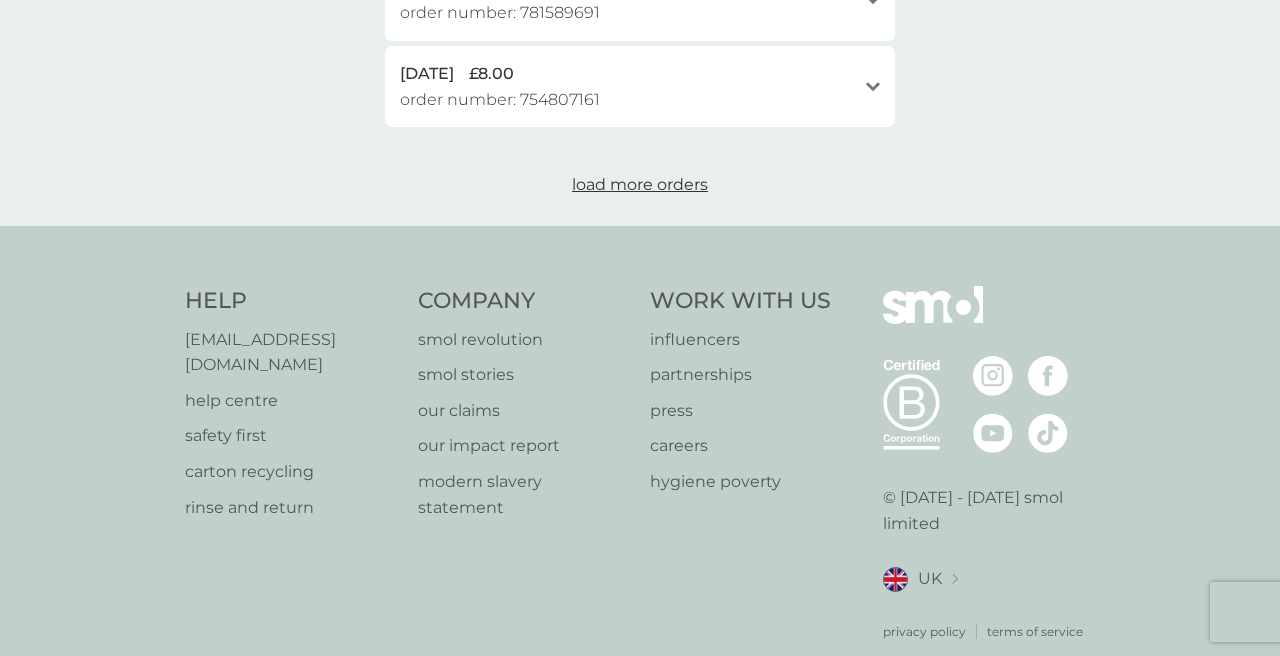 click on "help centre" at bounding box center [291, 401] 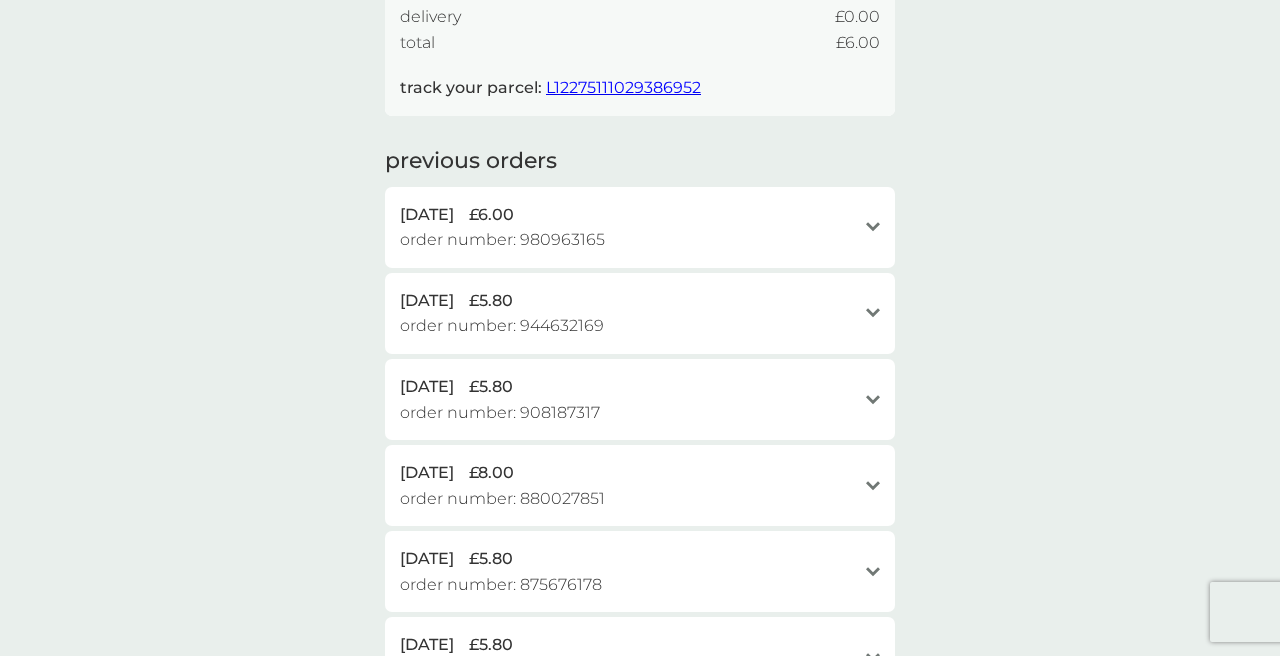 scroll, scrollTop: 366, scrollLeft: 0, axis: vertical 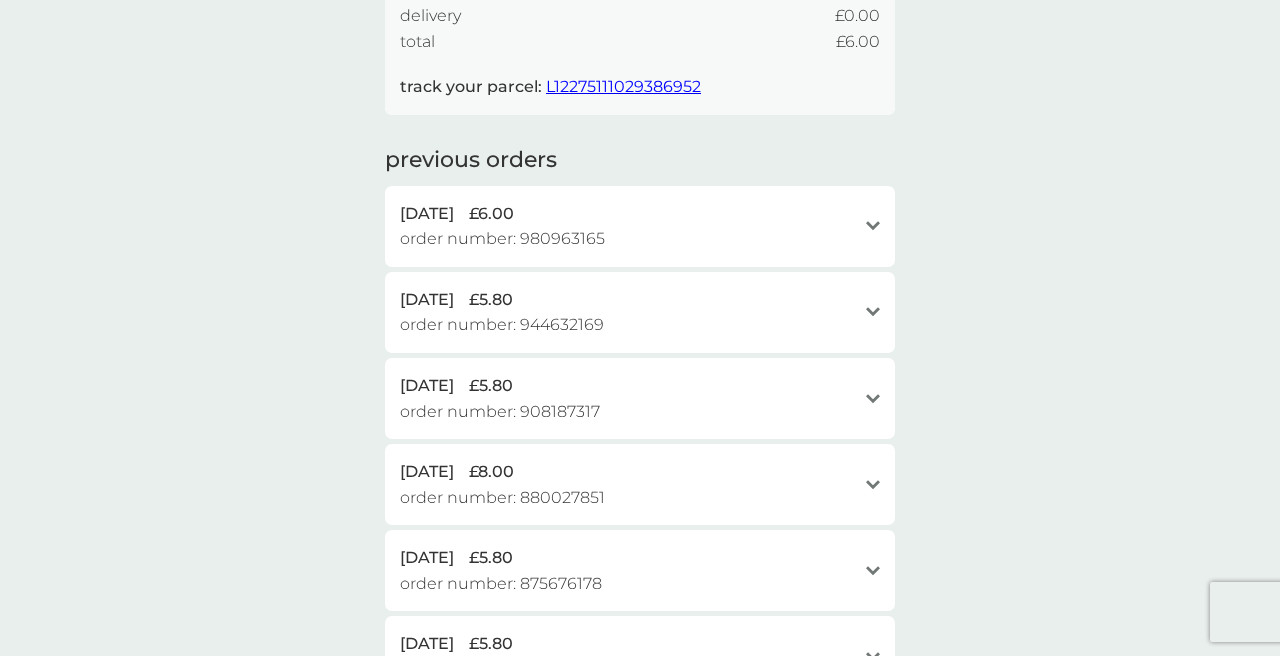 click on "25 Apr 2025 £6.00" at bounding box center [628, 214] 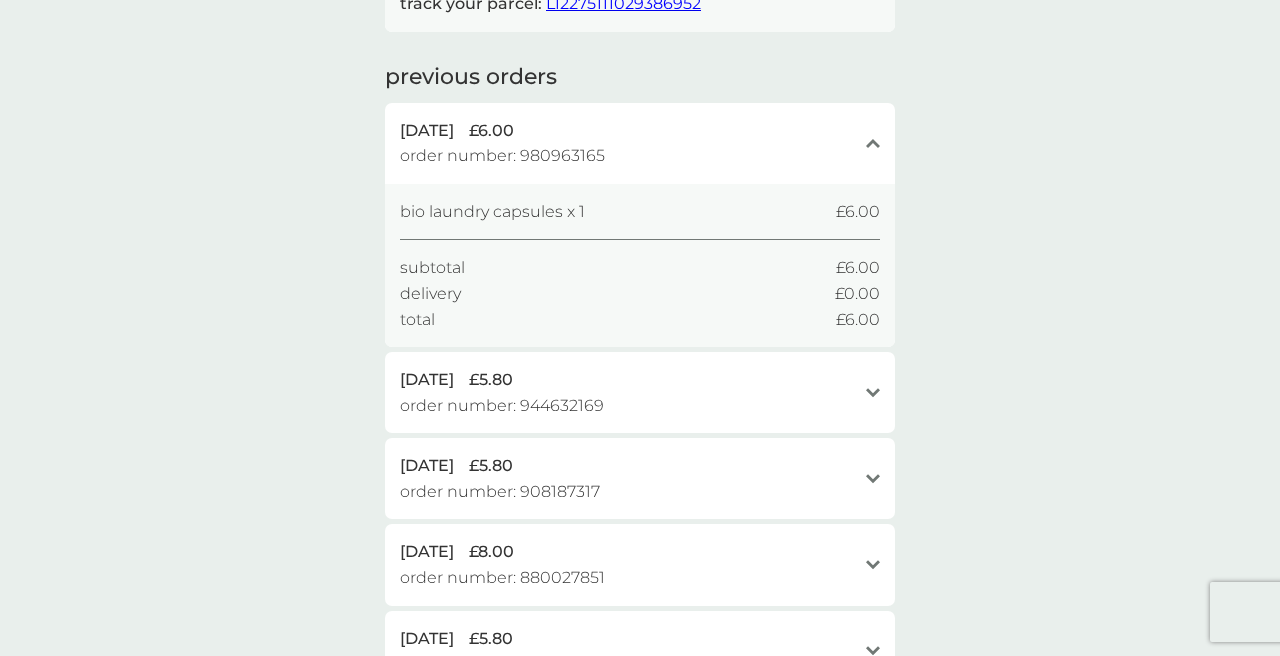 scroll, scrollTop: 449, scrollLeft: 0, axis: vertical 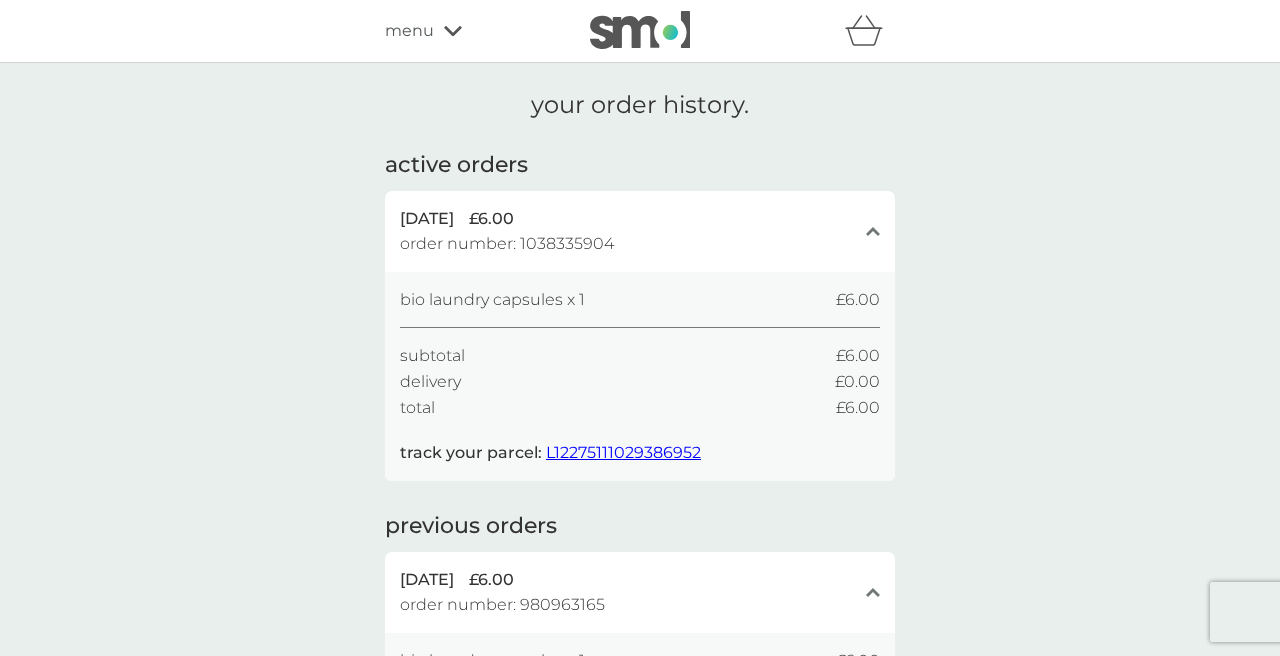 click on "track your parcel:   L12275111029386952" at bounding box center [550, 453] 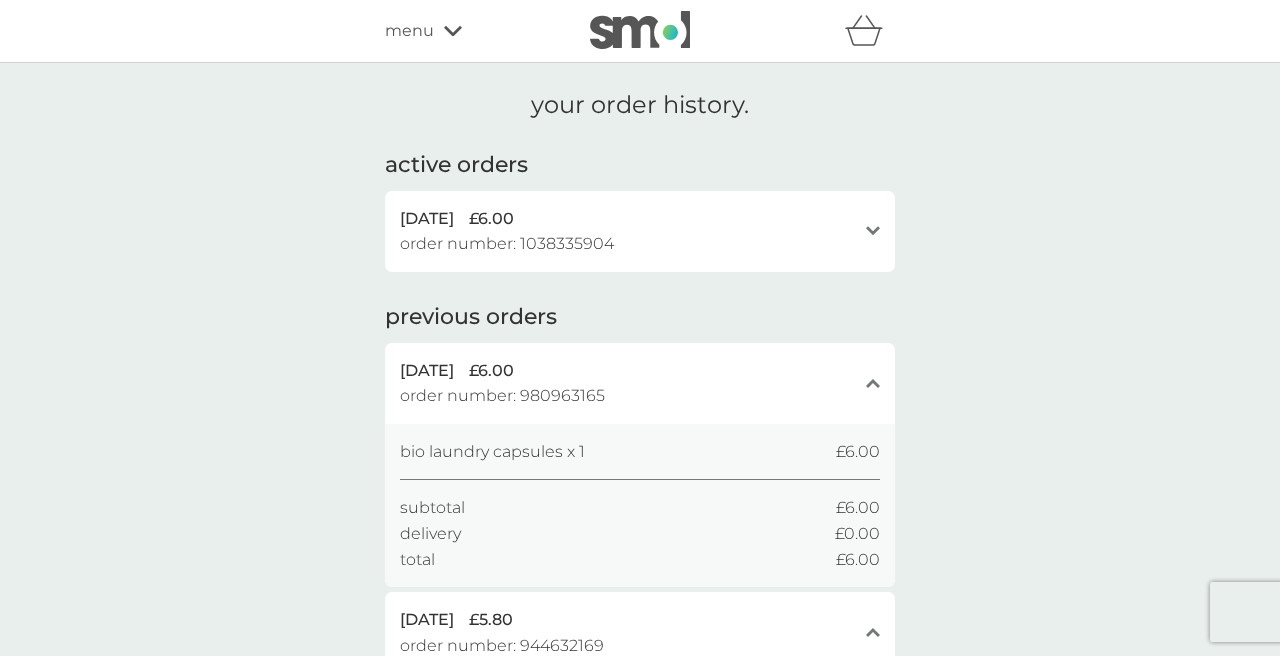 click on "30 Jun 2025 £6.00 order number:   1038335904 open" at bounding box center [640, 231] 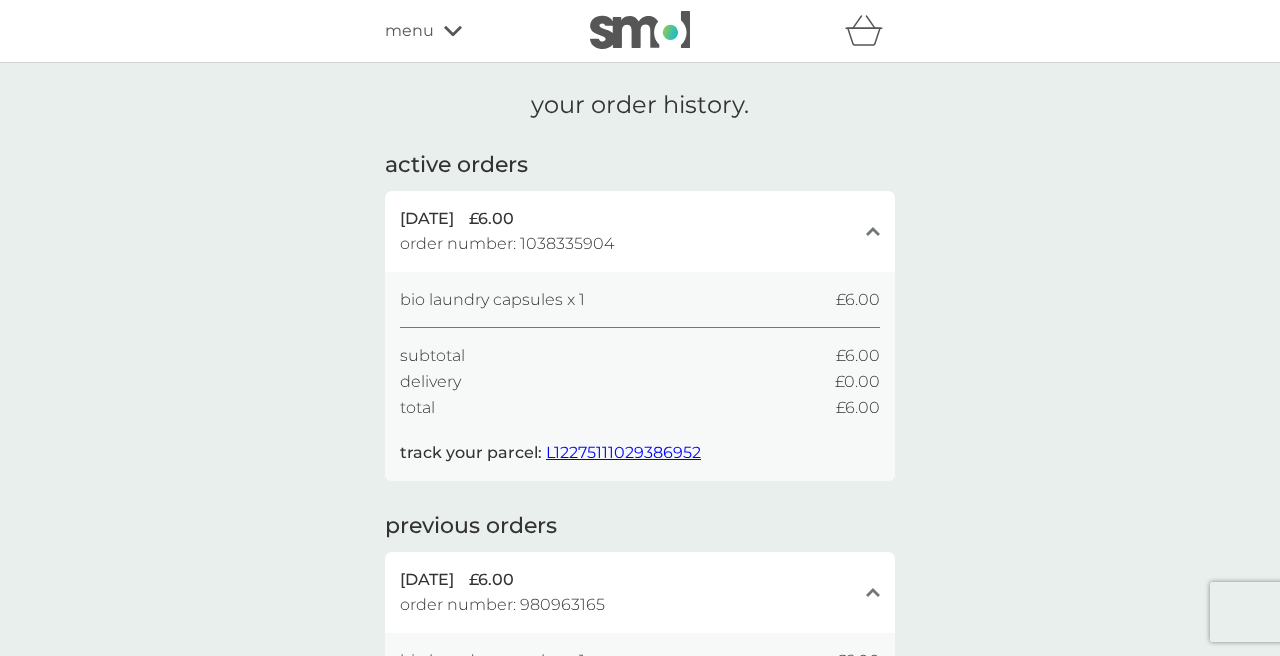 click on "L12275111029386952" at bounding box center [623, 452] 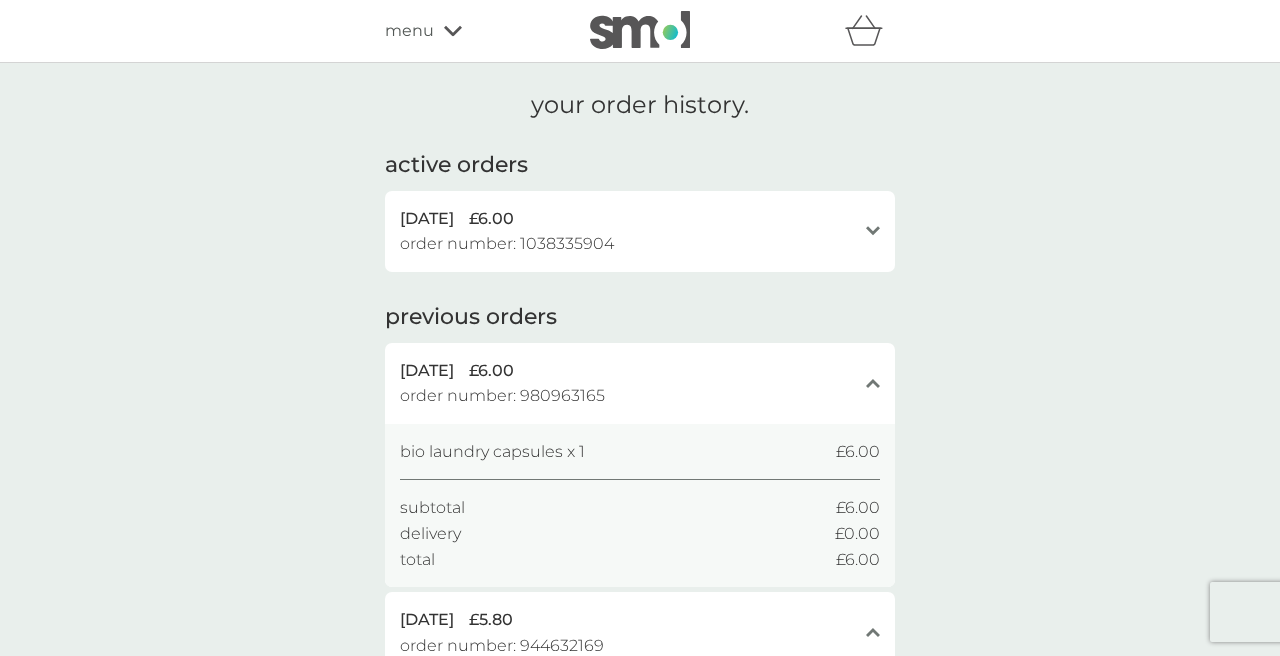 click on "order number:   1038335904" at bounding box center (507, 244) 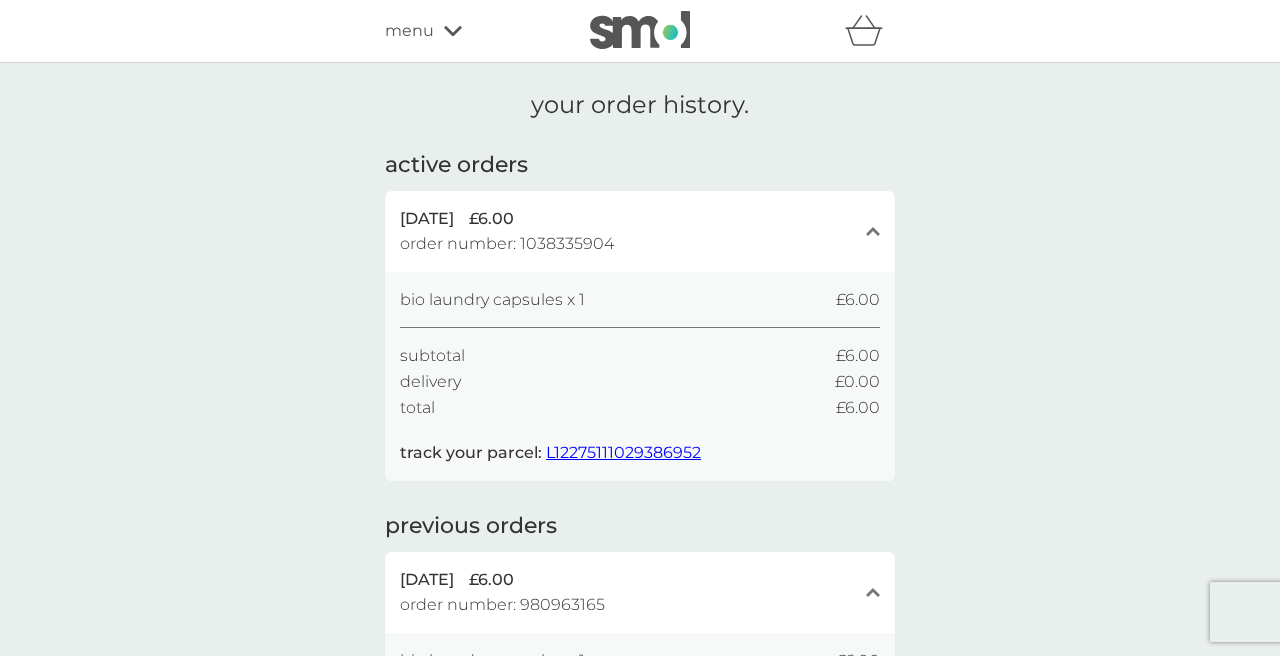 click on "L12275111029386952" at bounding box center (623, 452) 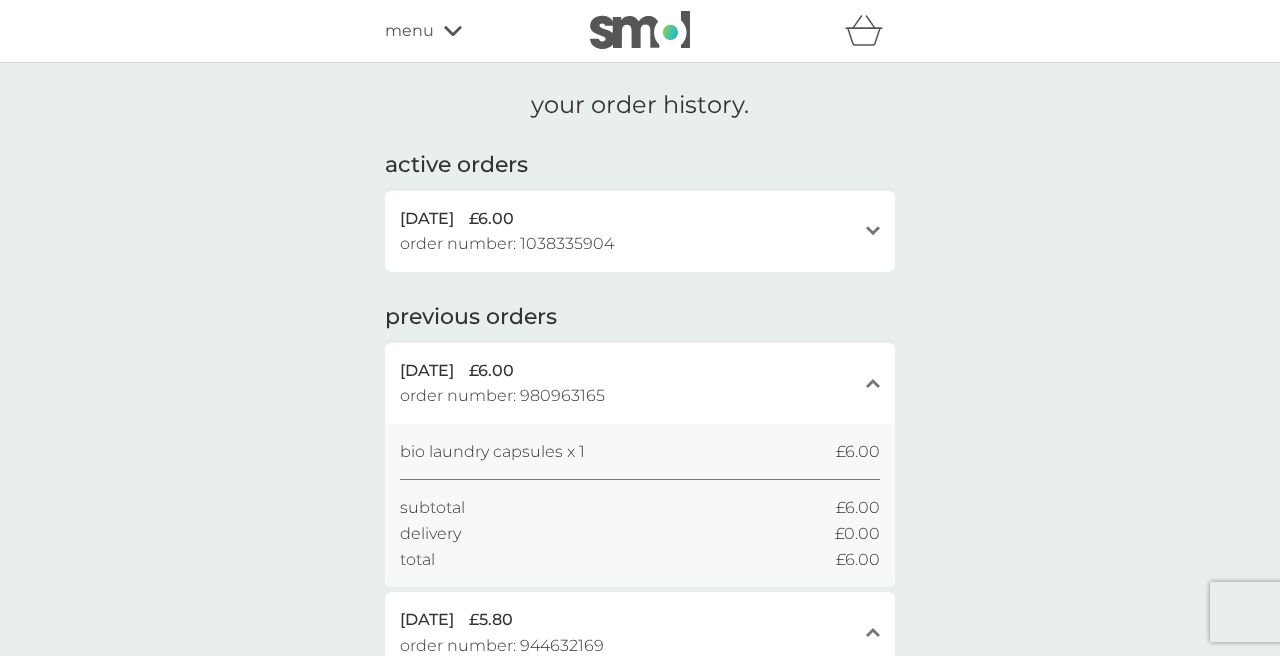 click on "order number:   1038335904" at bounding box center [507, 244] 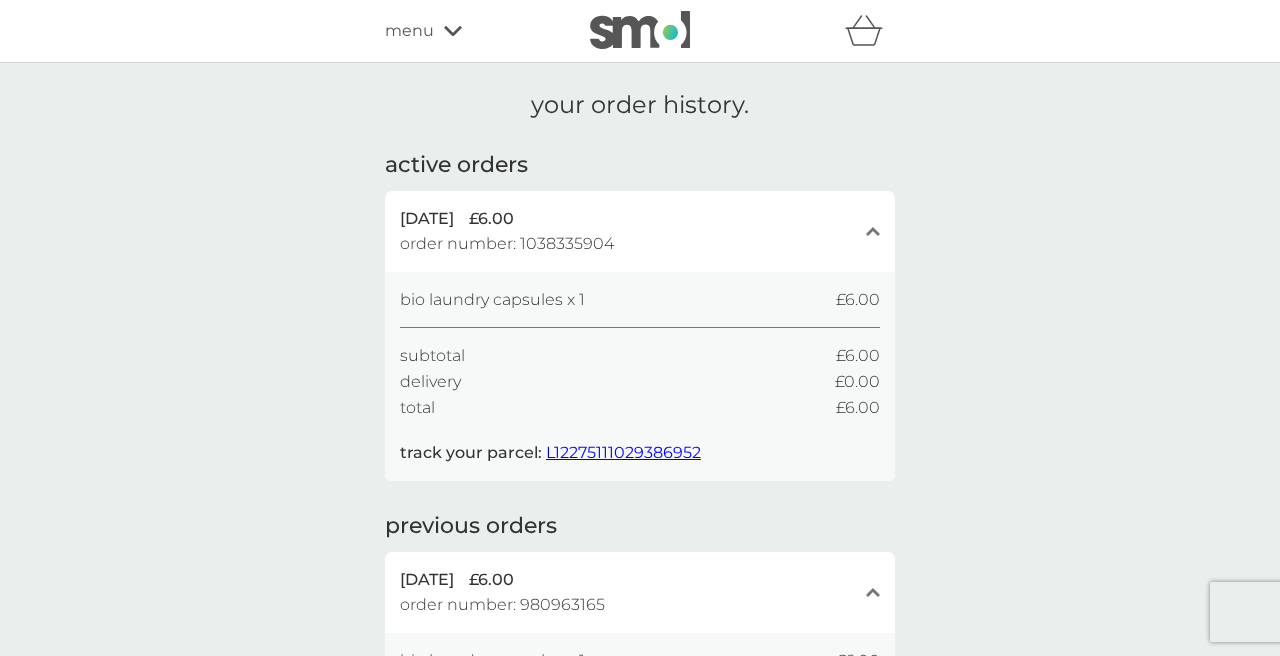 click on "order number:   1038335904" at bounding box center [507, 244] 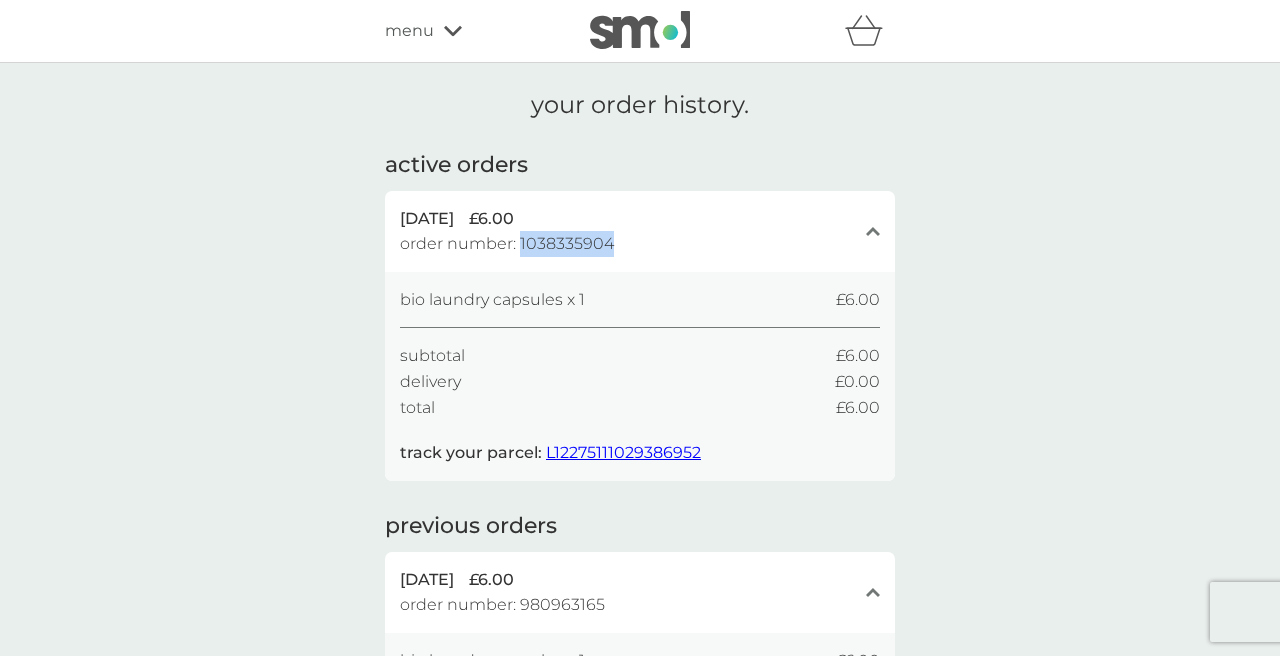 click on "order number:   1038335904" at bounding box center [507, 244] 